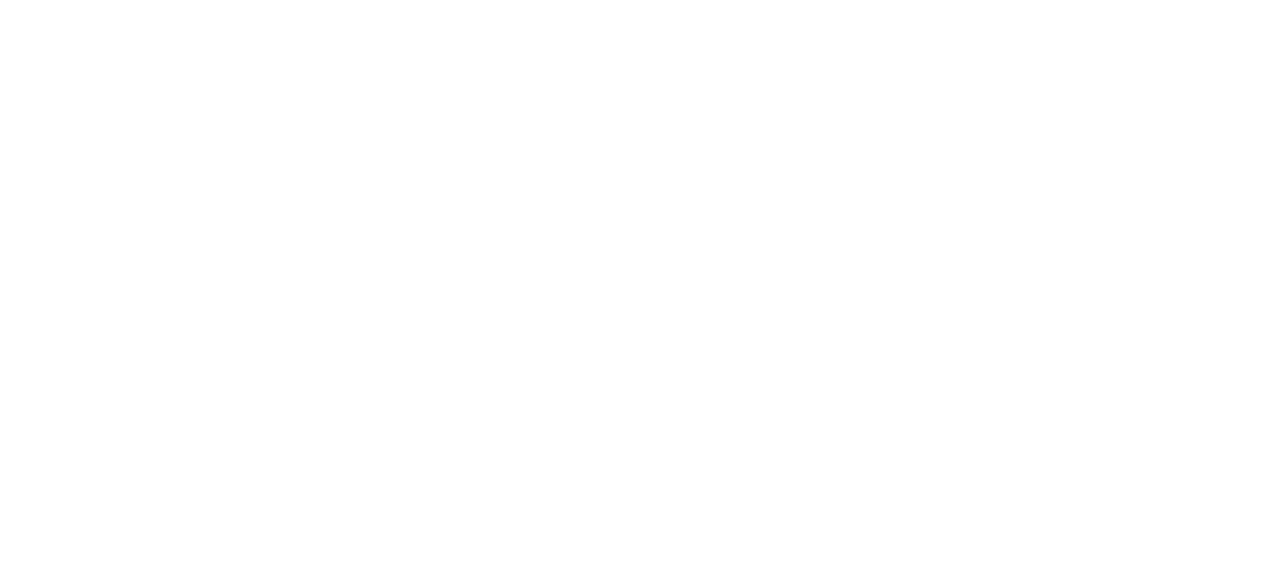 scroll, scrollTop: 0, scrollLeft: 0, axis: both 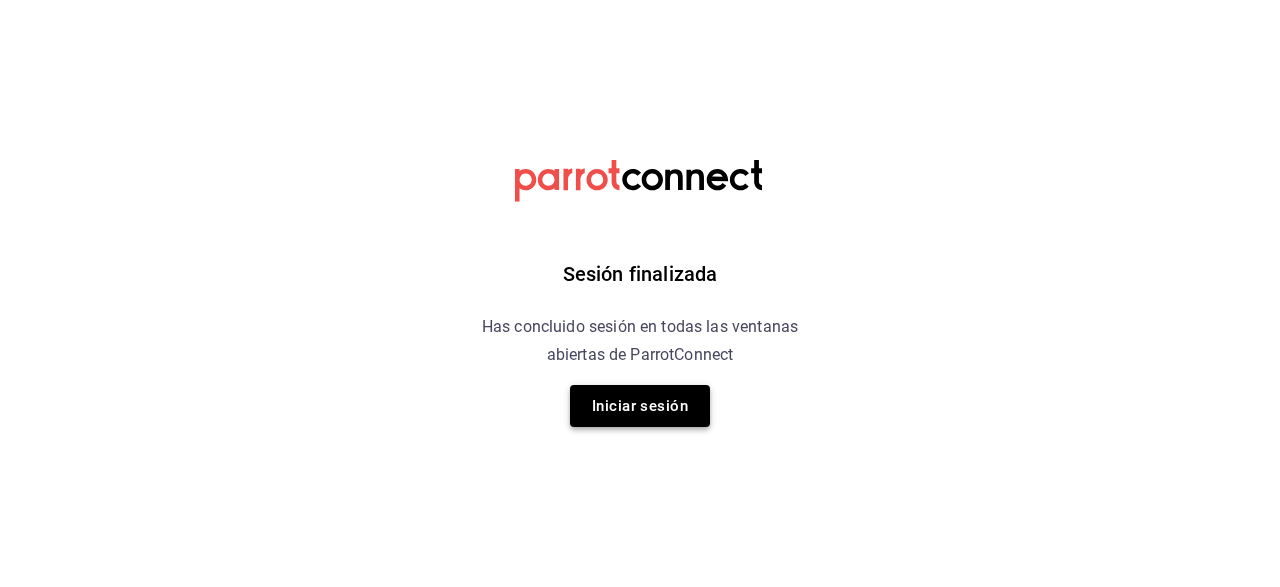 click on "Iniciar sesión" at bounding box center (640, 406) 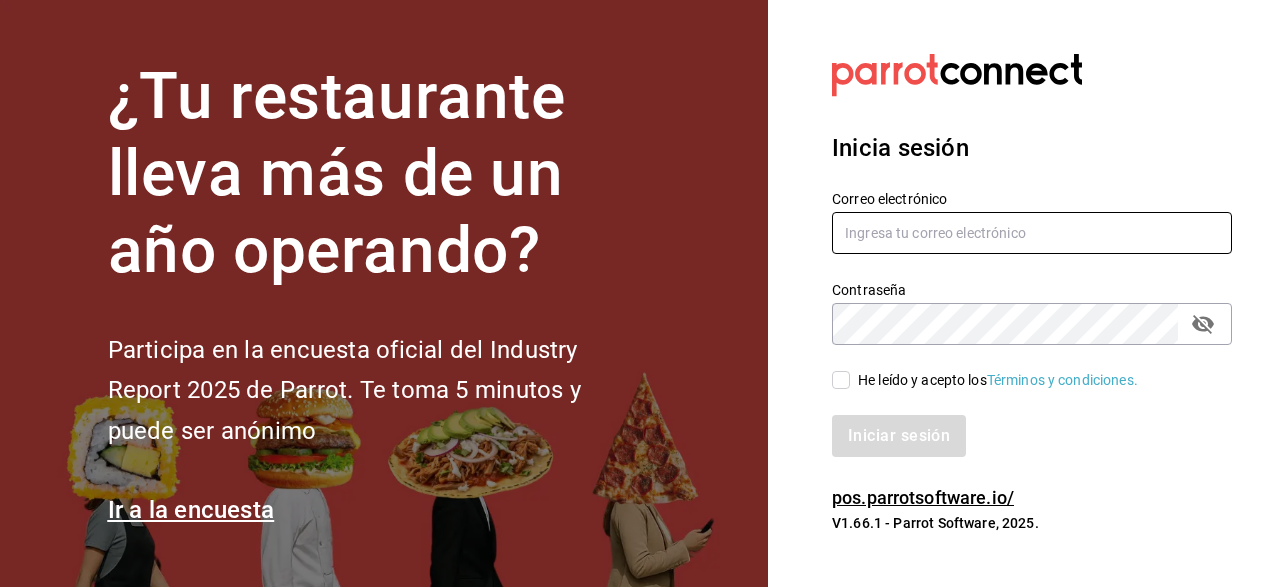 click at bounding box center [1032, 233] 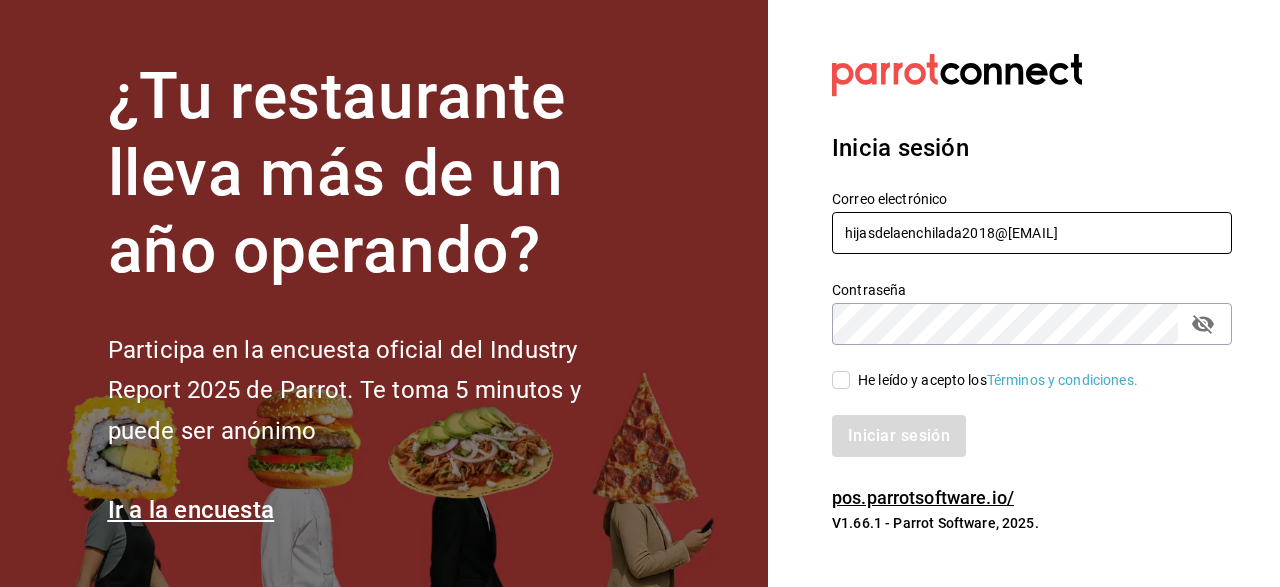 type on "hijasdelaenchilada2018@[EMAIL]" 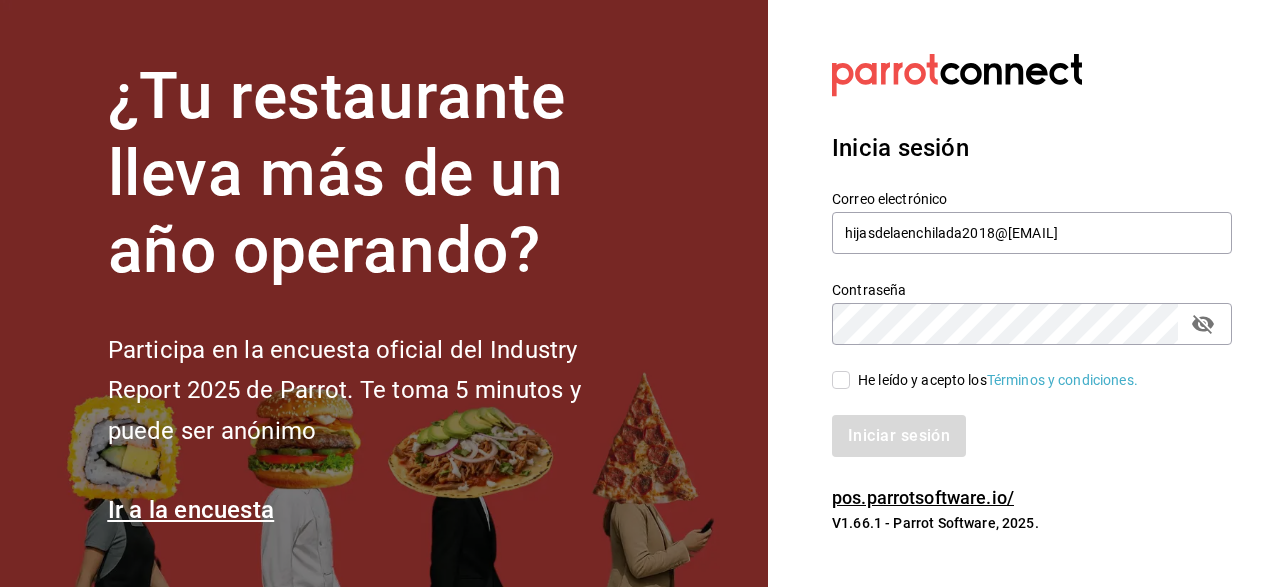 click 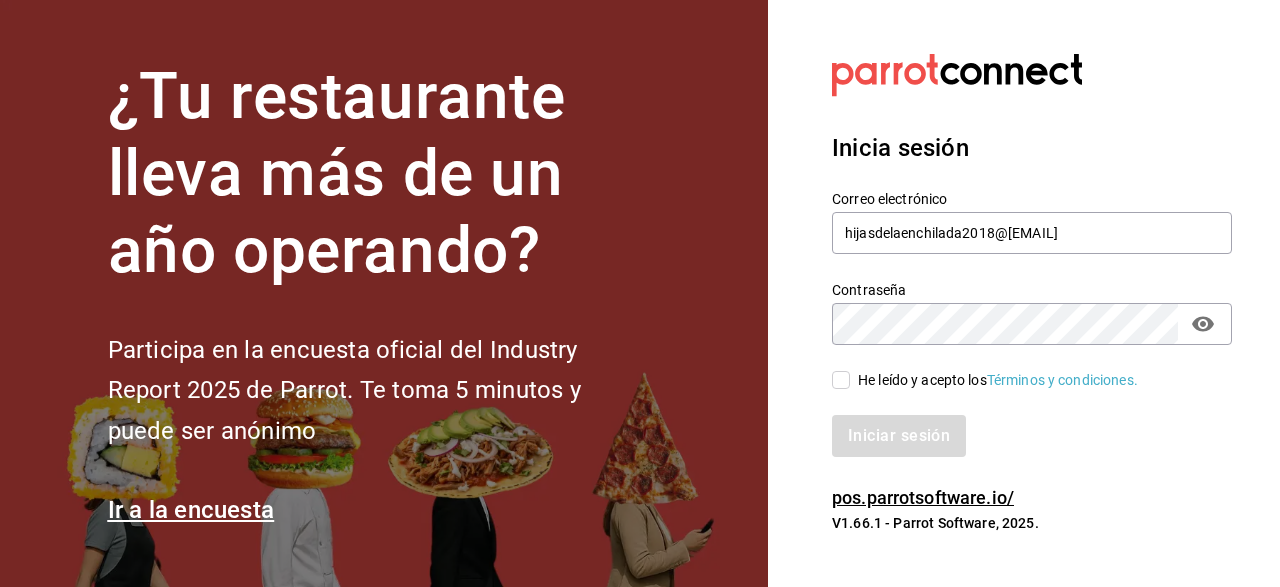 click on "He leído y acepto los  Términos y condiciones." at bounding box center [841, 380] 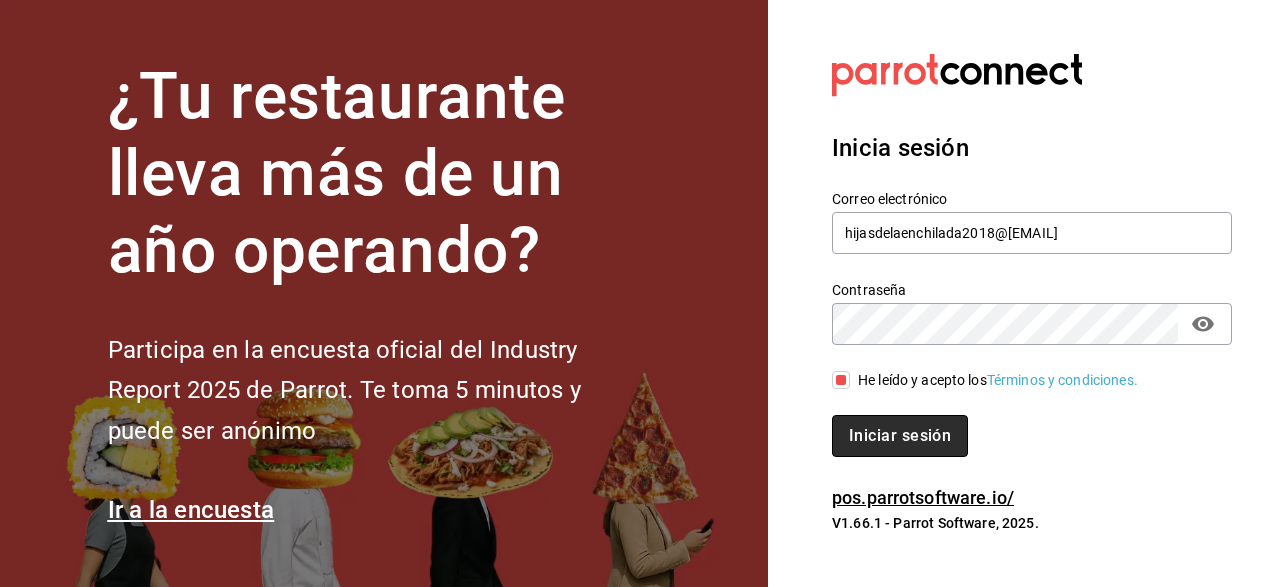 click on "Iniciar sesión" at bounding box center (900, 436) 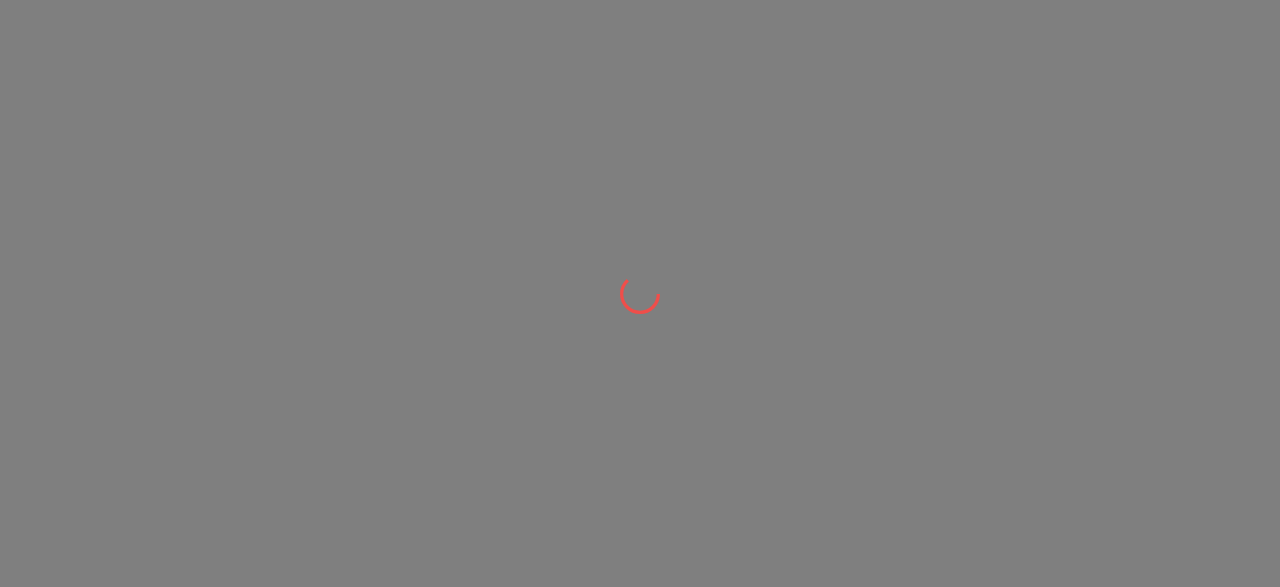 scroll, scrollTop: 0, scrollLeft: 0, axis: both 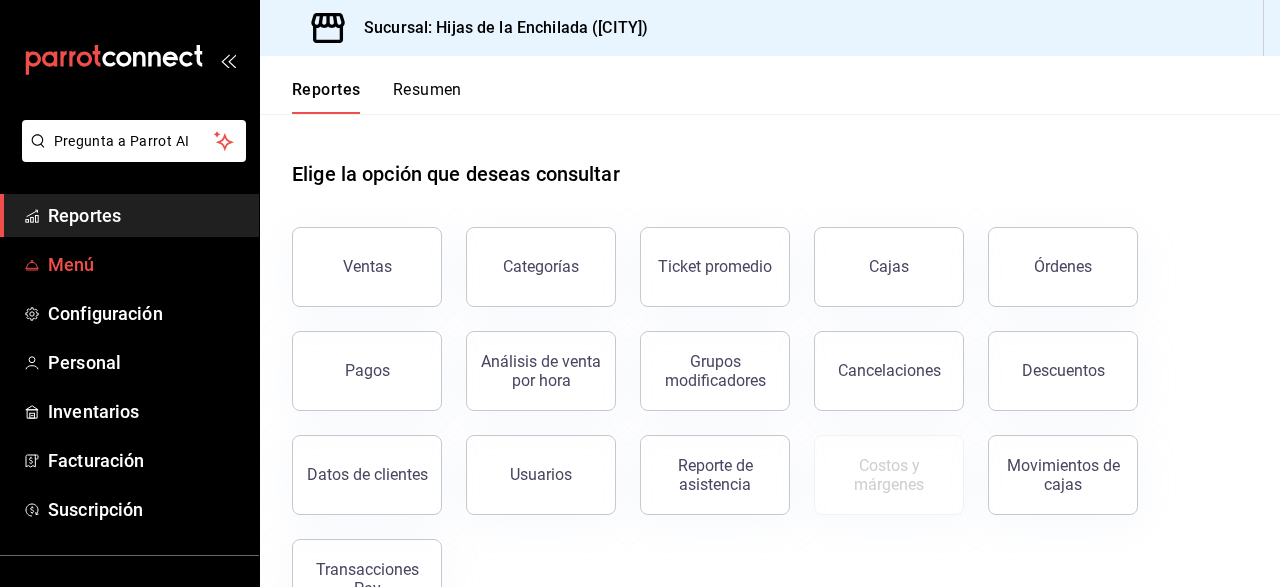 click on "Menú" at bounding box center [145, 264] 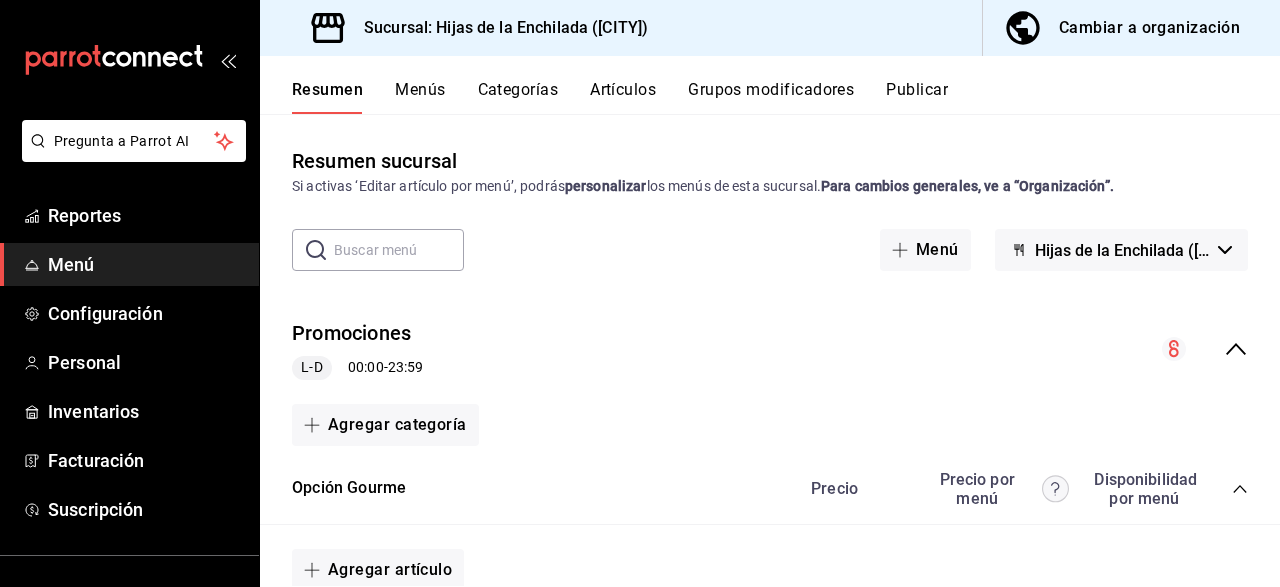 click on "Artículos" at bounding box center (623, 97) 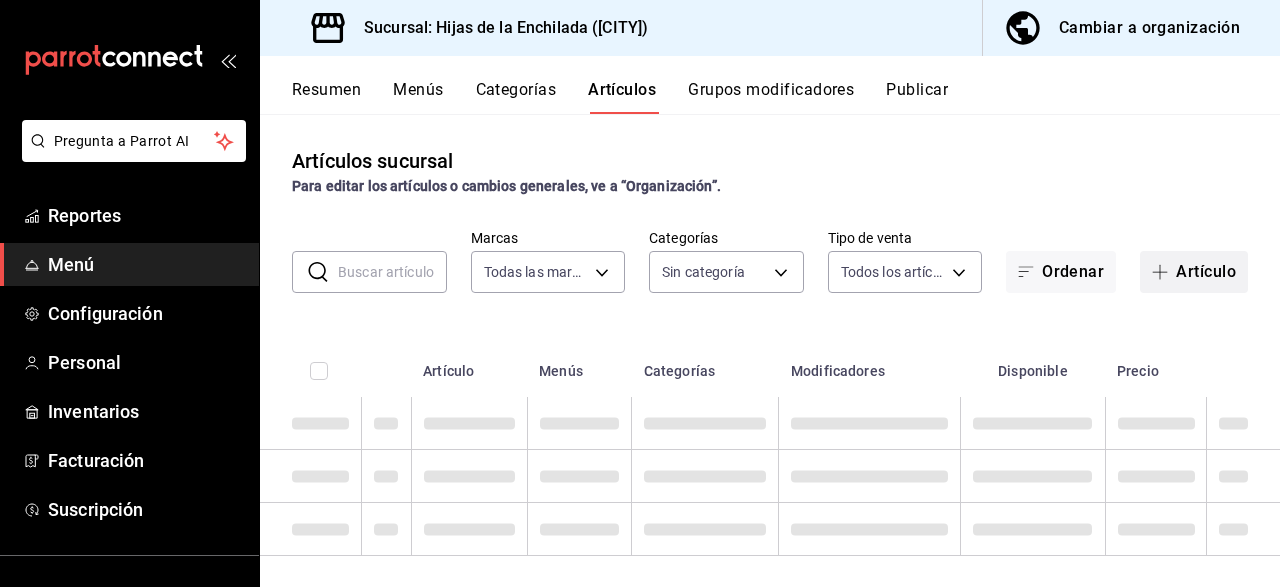 type on "[UUID]" 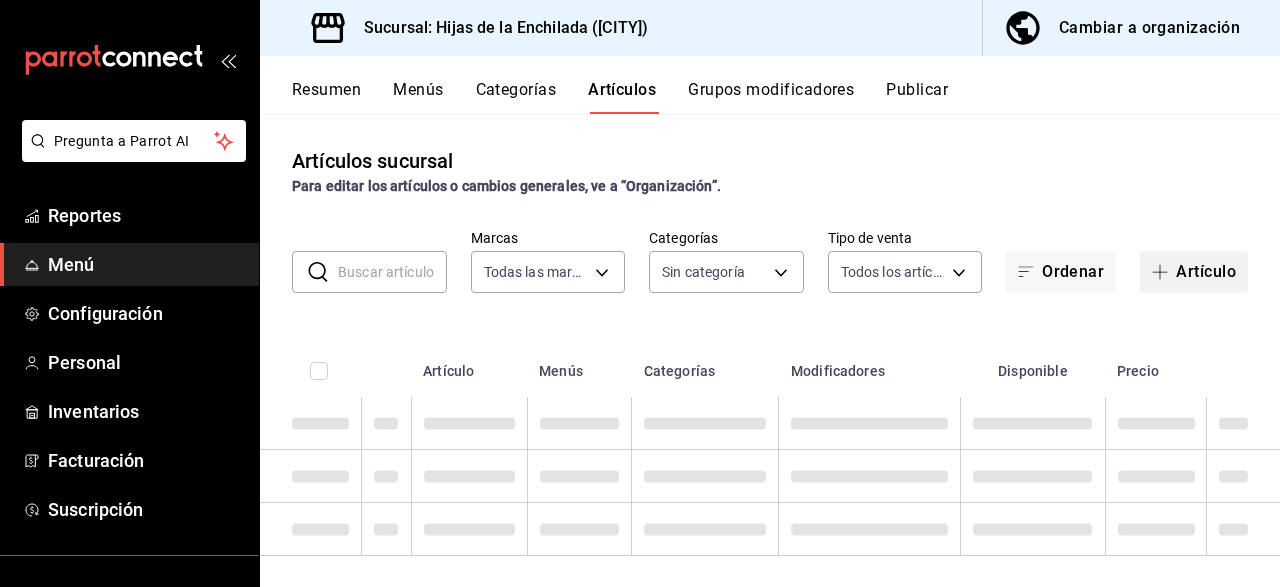 click at bounding box center [1164, 272] 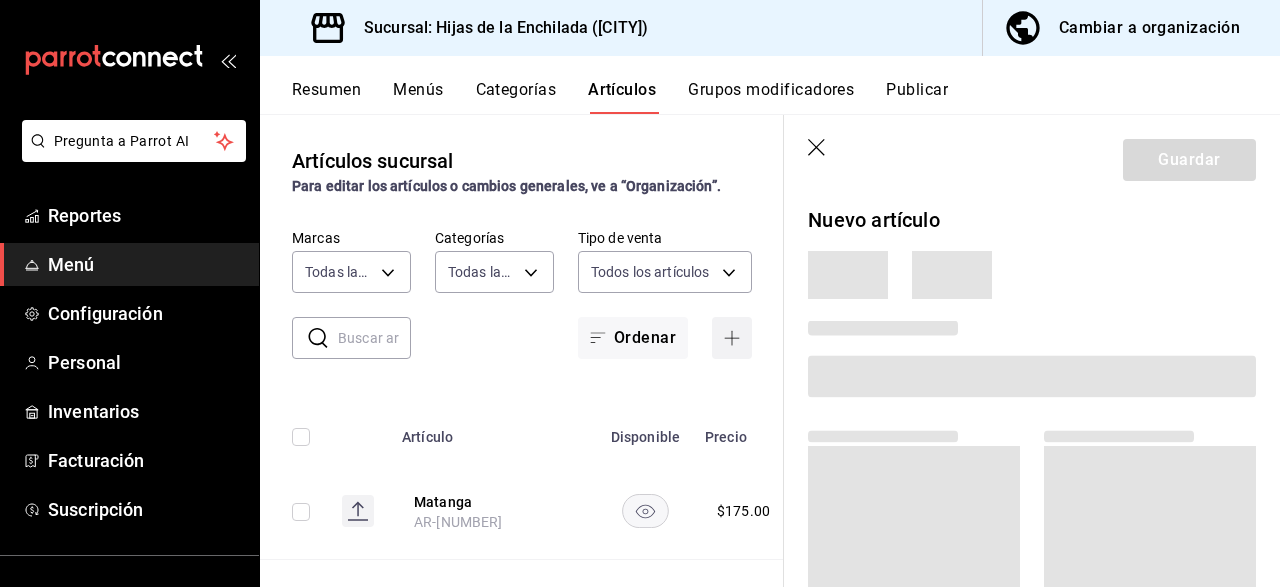 type on "[UUID],[UUID],[UUID],[UUID],[UUID],[UUID],[UUID],[UUID],[UUID],[UUID],[UUID],[UUID],[UUID],[UUID],[UUID],[UUID],[UUID],[UUID],[UUID],[UUID],[UUID],[UUID]" 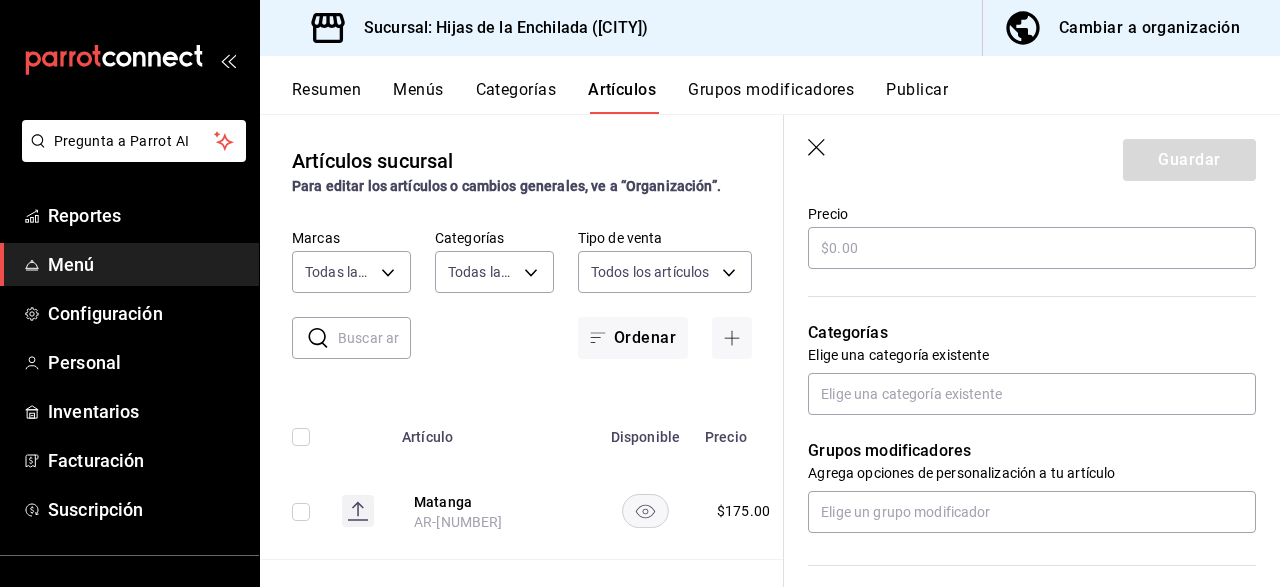 scroll, scrollTop: 598, scrollLeft: 0, axis: vertical 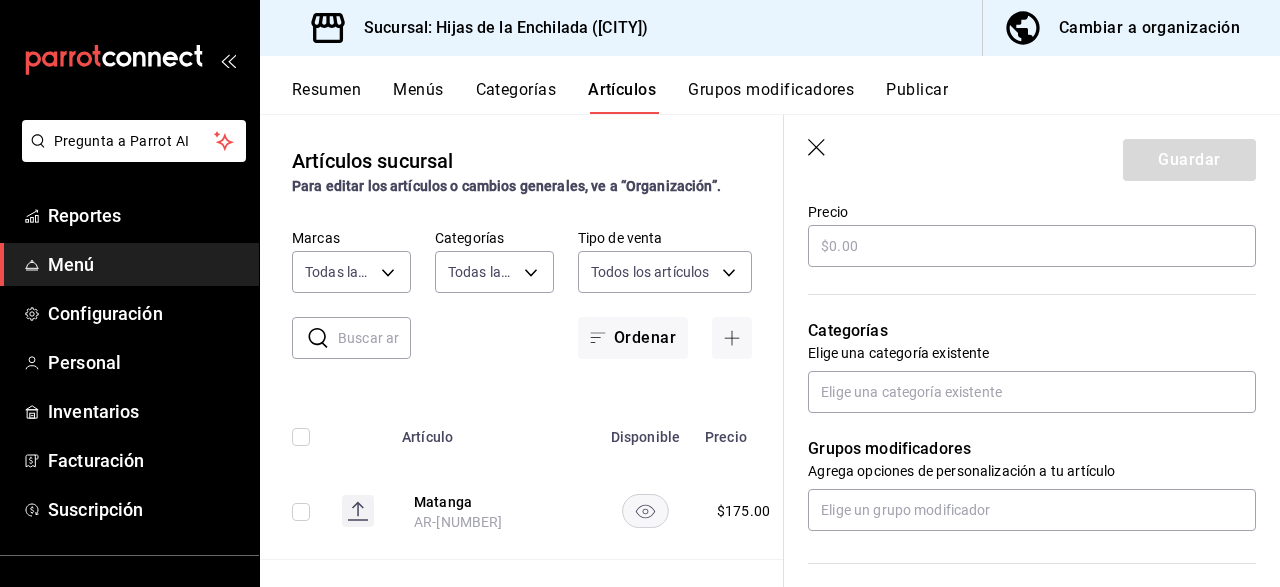 type on "Huevos a la mexicana" 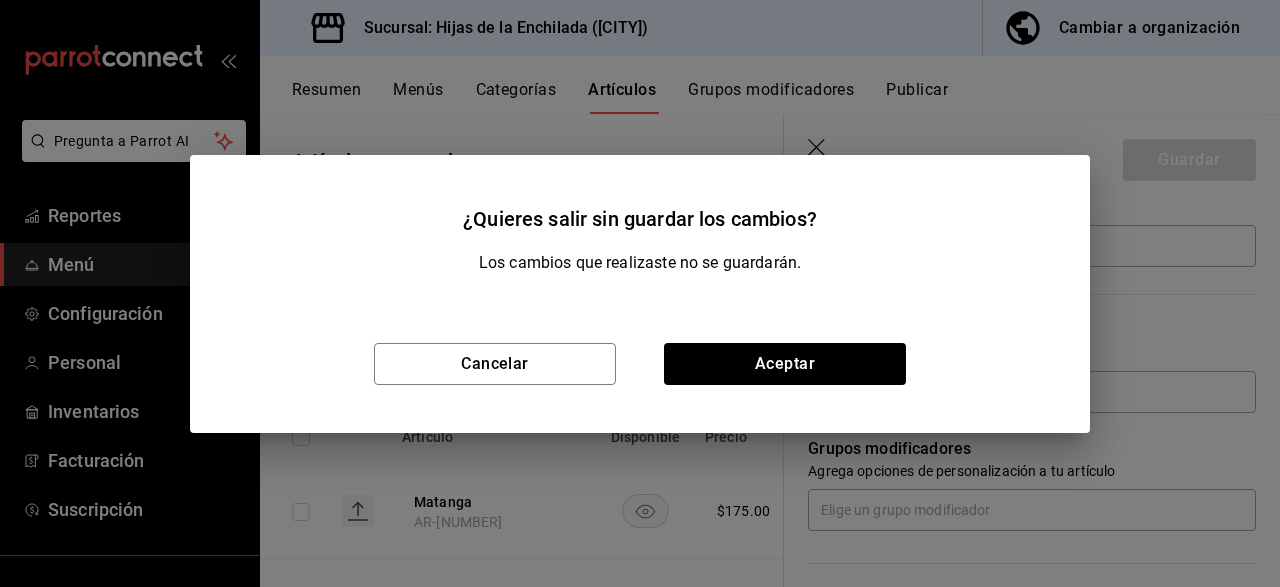 click on "Cancelar Aceptar" at bounding box center (640, 364) 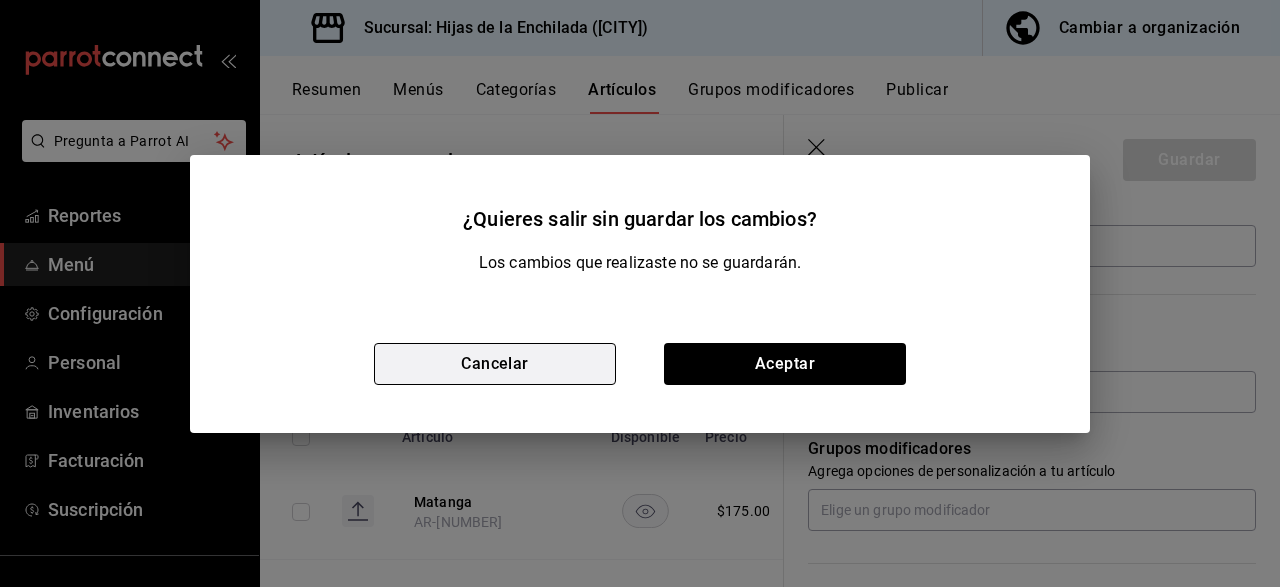 click on "Cancelar" at bounding box center (495, 364) 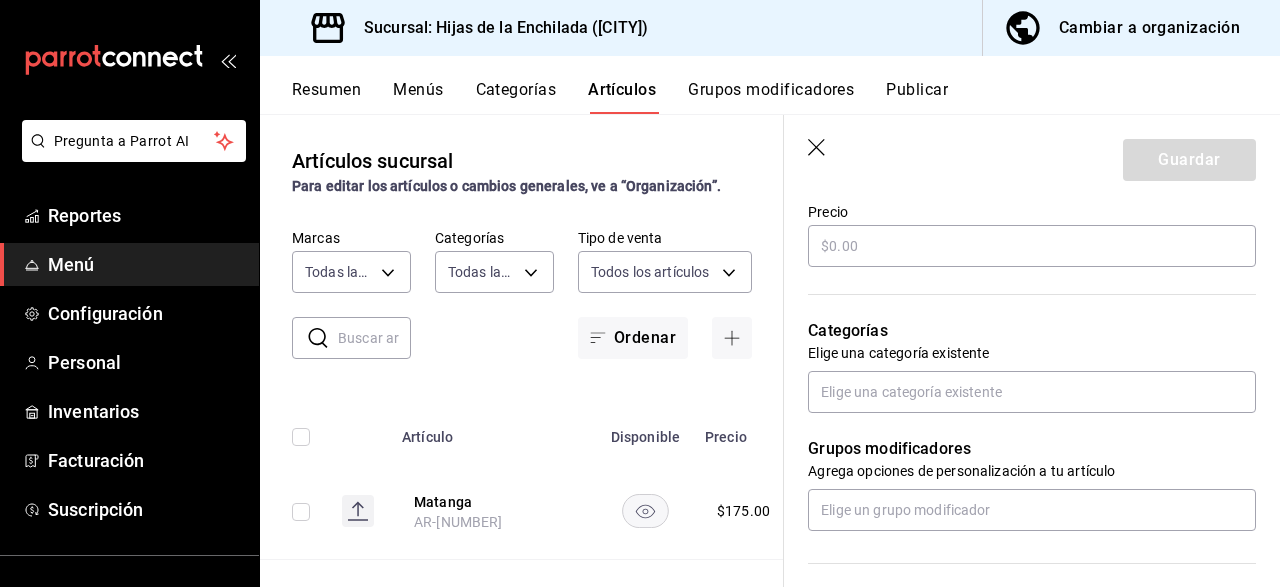 click 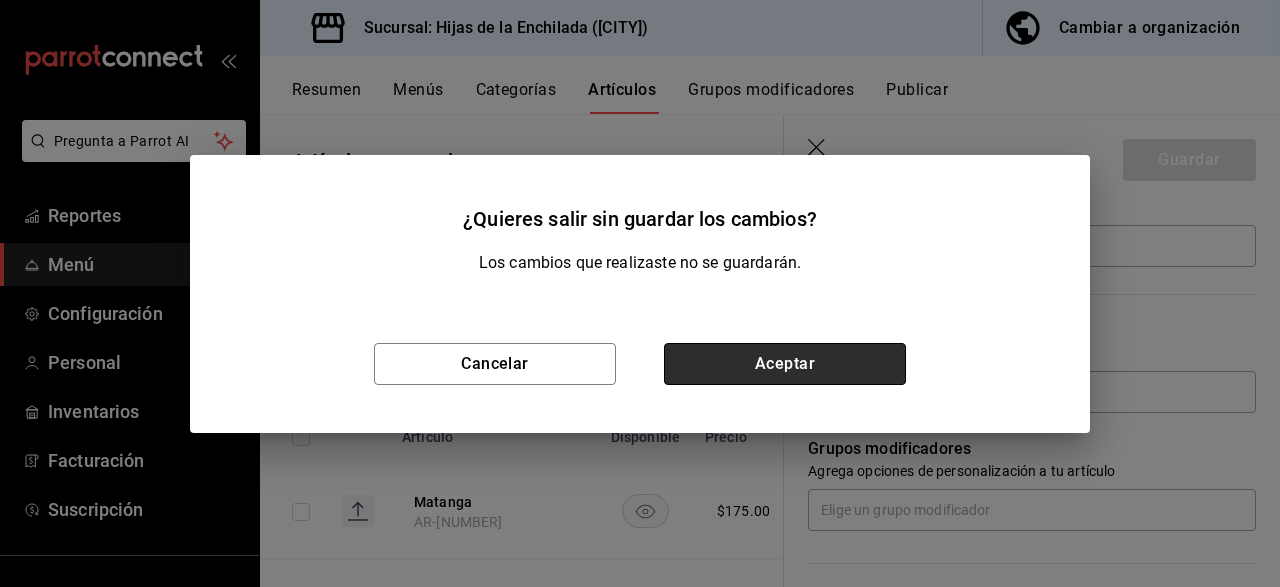 click on "Aceptar" at bounding box center (785, 364) 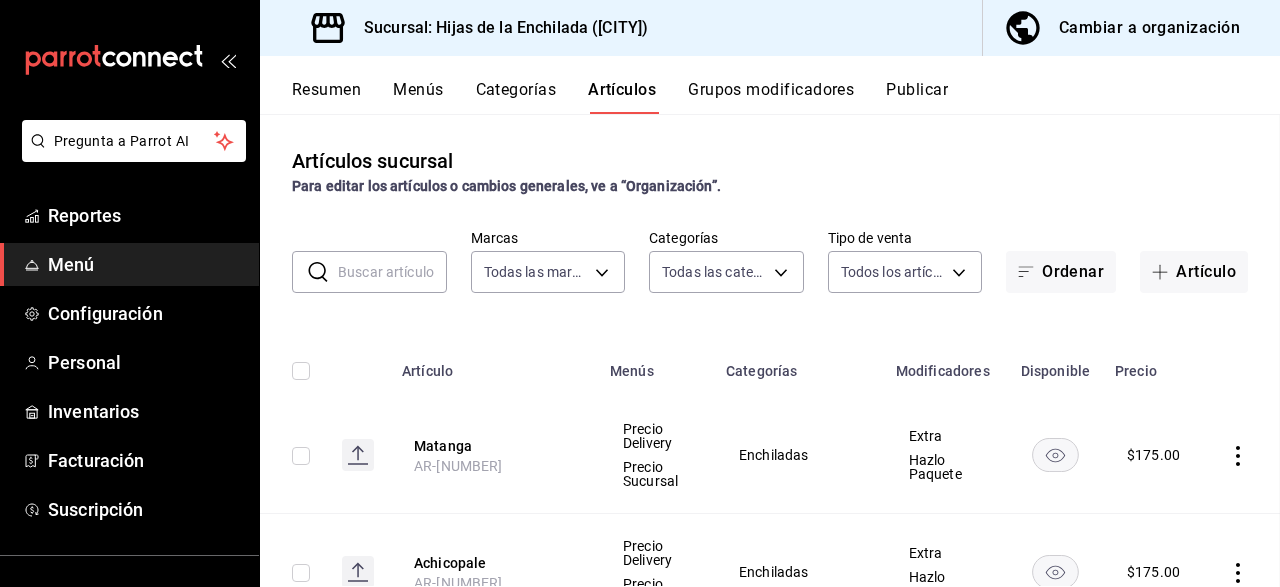 scroll, scrollTop: 0, scrollLeft: 0, axis: both 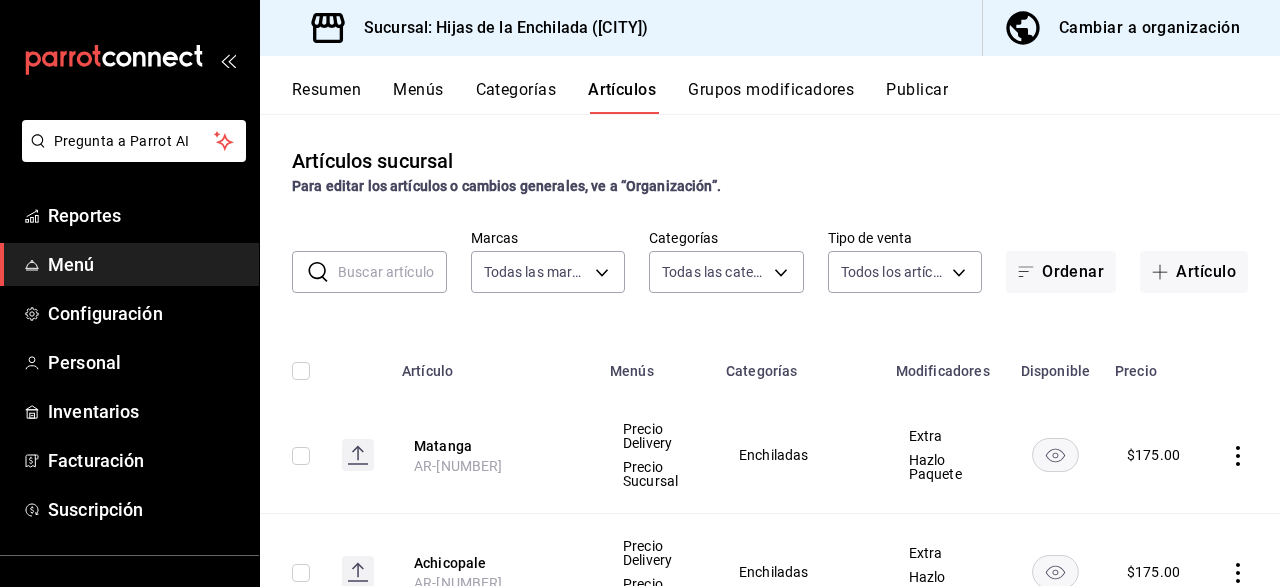 click on "Artículos sucursal Para editar los artículos o cambios generales, ve a “Organización”. ​ ​ Marcas Todas las marcas, Sin marca [UUID] Categorías Todas las categorías, Sin categoría Tipo de venta Todos los artículos ALL Ordenar Artículo Artículo Menús Categorías Modificadores Disponible Precio Matanga AR-[NUMBER] Precio Delivery Precio Sucursal Enchiladas Extra Hazlo Paquete $ 175.00 Achicopale AR-[NUMBER] Precio Delivery Precio Sucursal Enchiladas Extra Hazlo Paquete $ 175.00 Pan Francés pistaccio AR-[NUMBER] Precio Delivery Precio Sucursal Especialidades De Pan Francés $ 165.00 Agua horchata y postre del día. AR-[NUMBER] Precio Delivery Precio Sucursal Paquetes De Desayunos $ 10.00 Agua limonada rosa con postre del día. AR-[NUMBER] Precio Delivery Precio Sucursal Paquetes De Desayunos $ 0.00 Agua horchata y postre del día AR-[NUMBER] Precio Delivery Precio Sucursal Extras $ 85.00 Agua de limonada rosa y postre del día Extras" at bounding box center [770, 350] 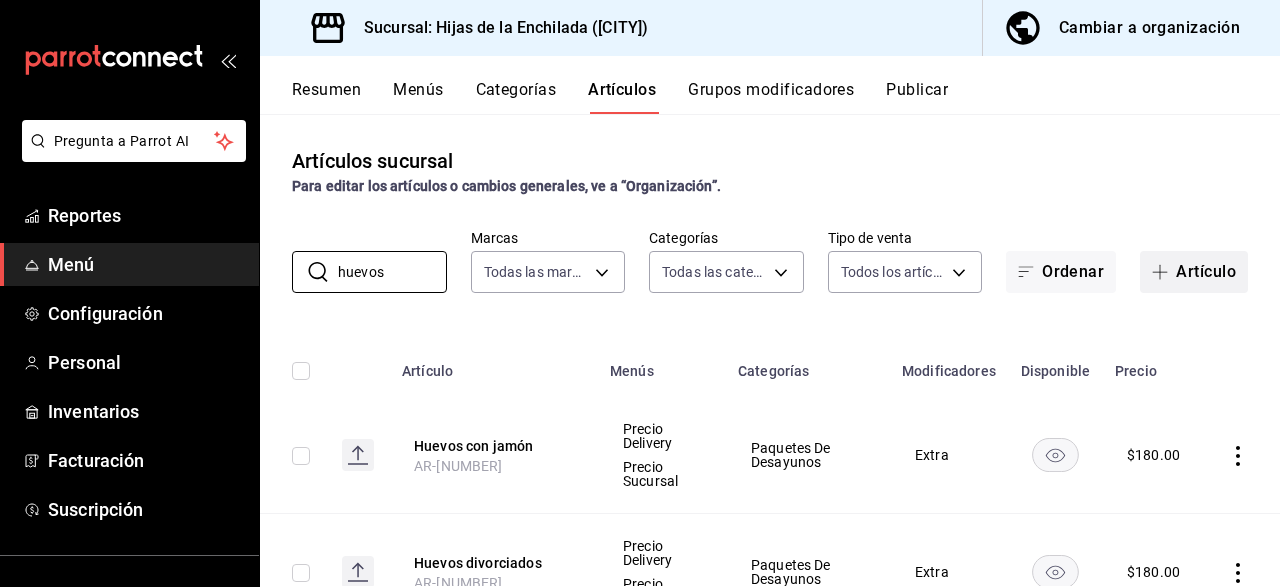 type on "huevos" 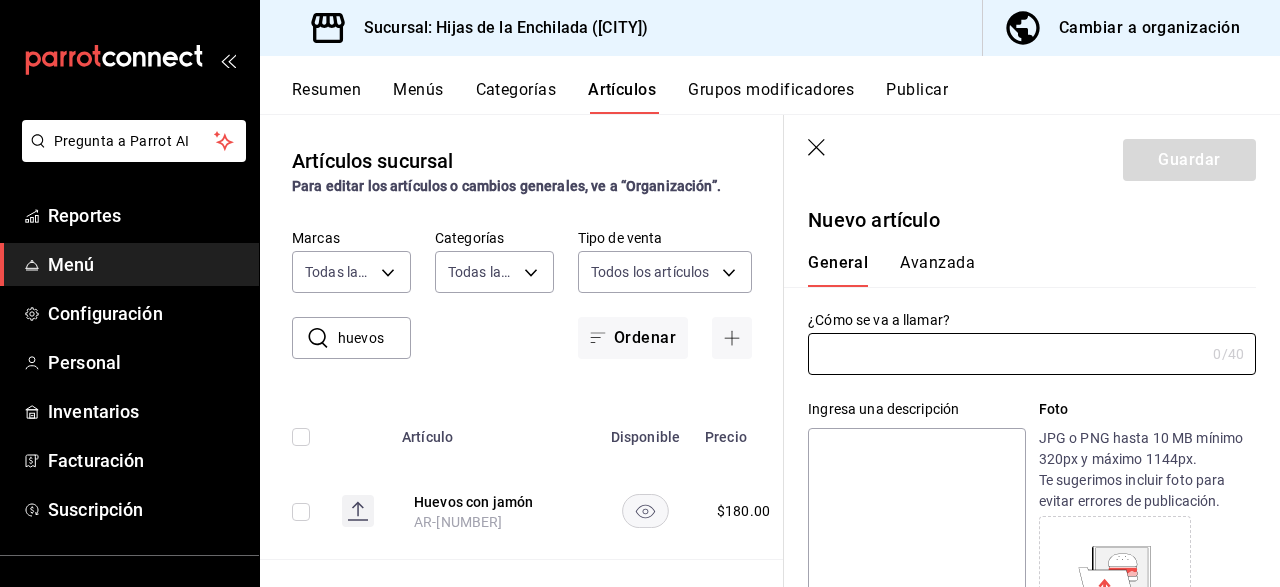 type on "AR-[NUMBER]" 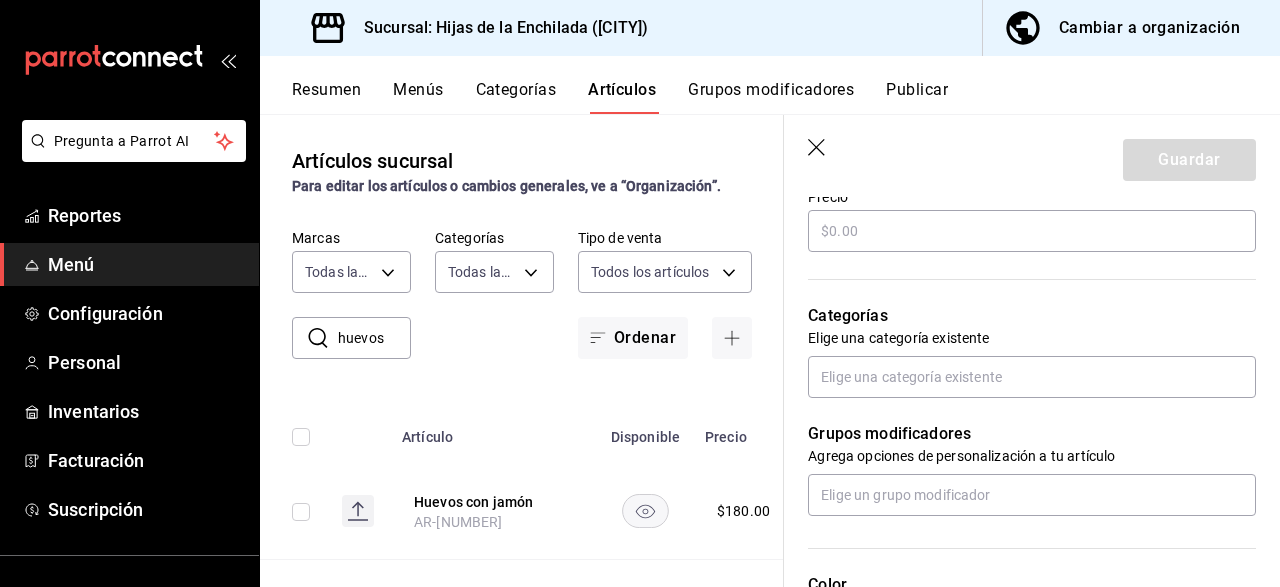 scroll, scrollTop: 620, scrollLeft: 0, axis: vertical 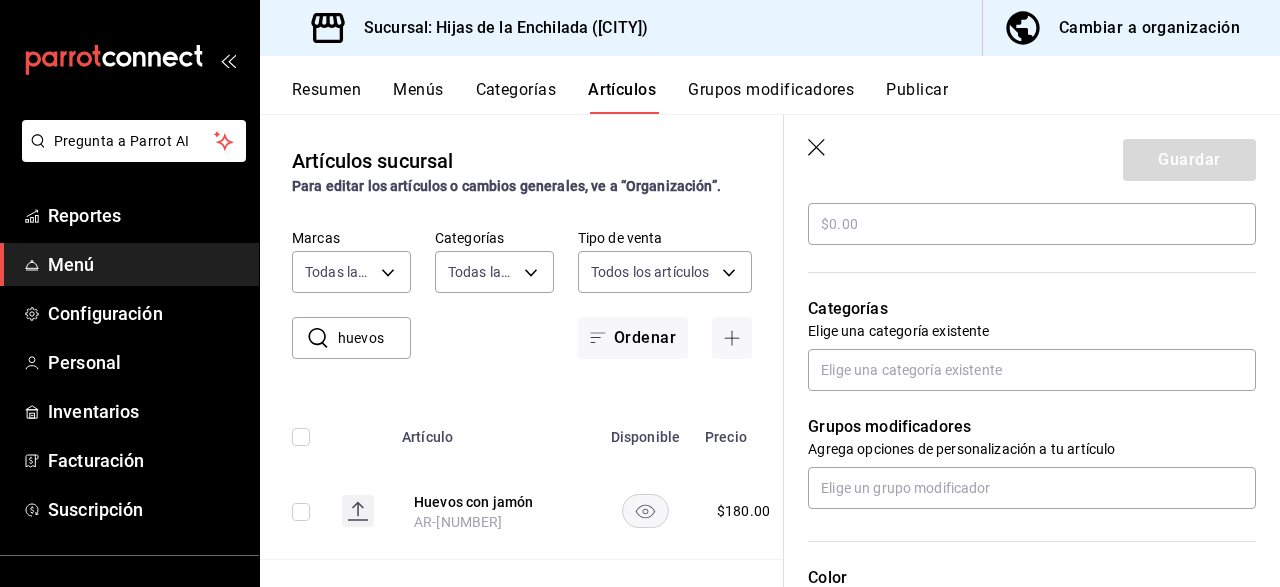type on "Huevos a la mexicana" 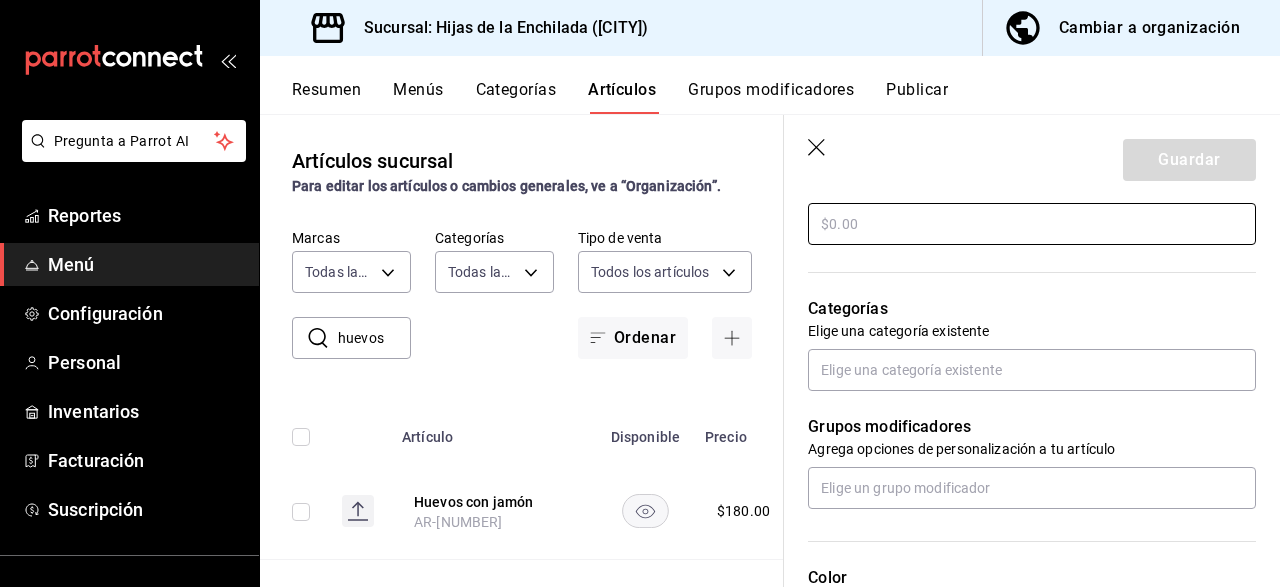 click at bounding box center [1032, 224] 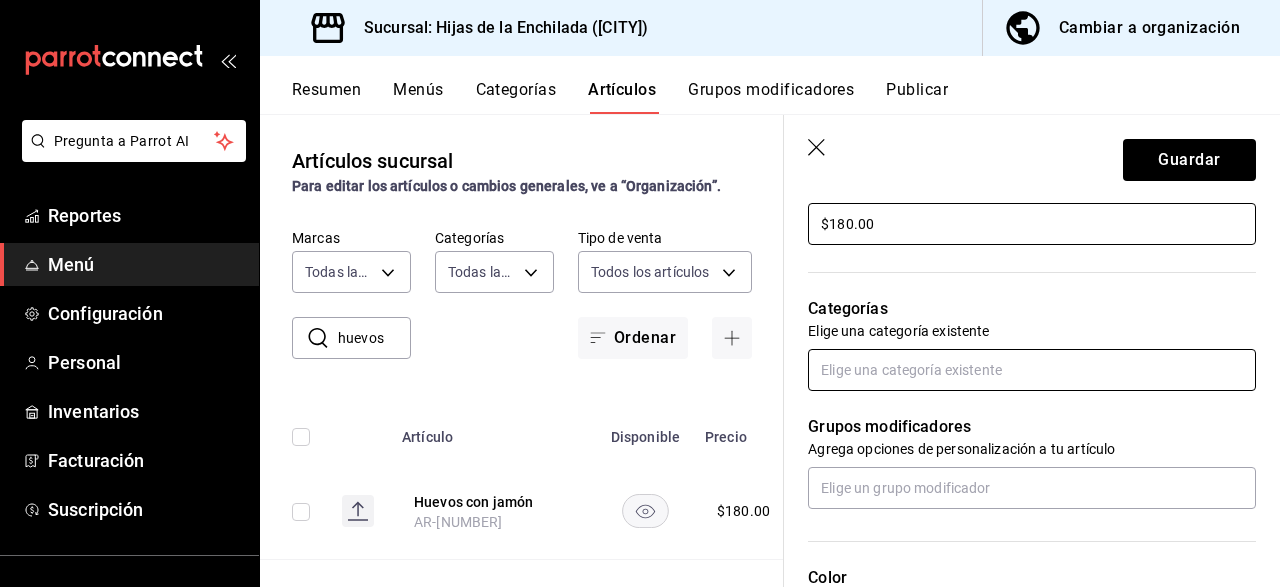 type on "$180.00" 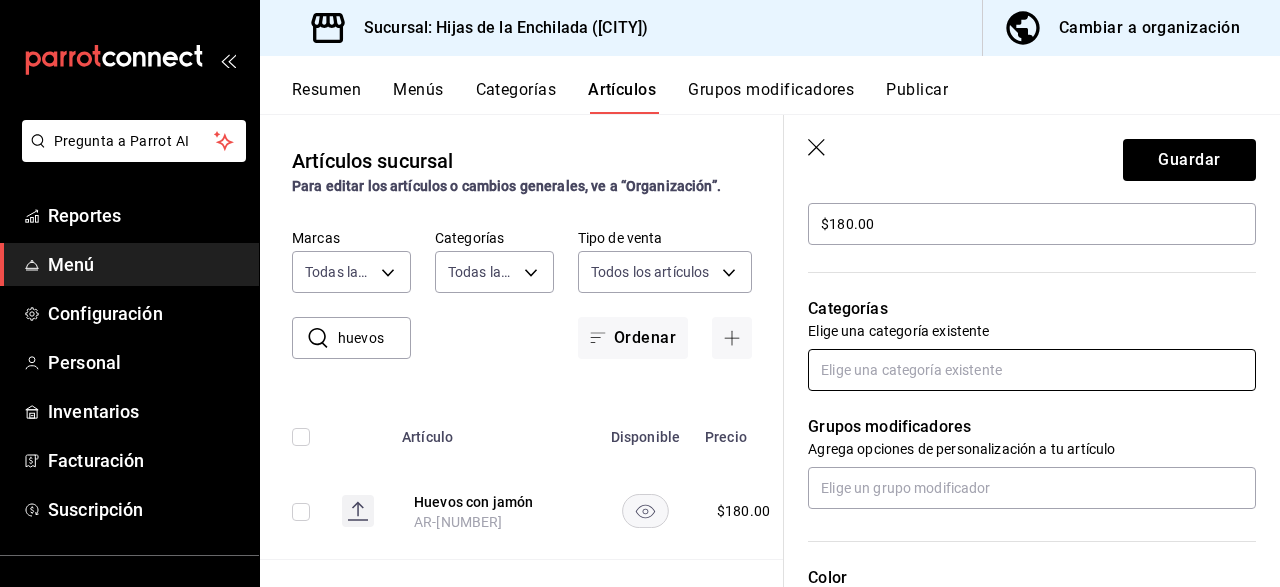 click at bounding box center (1032, 370) 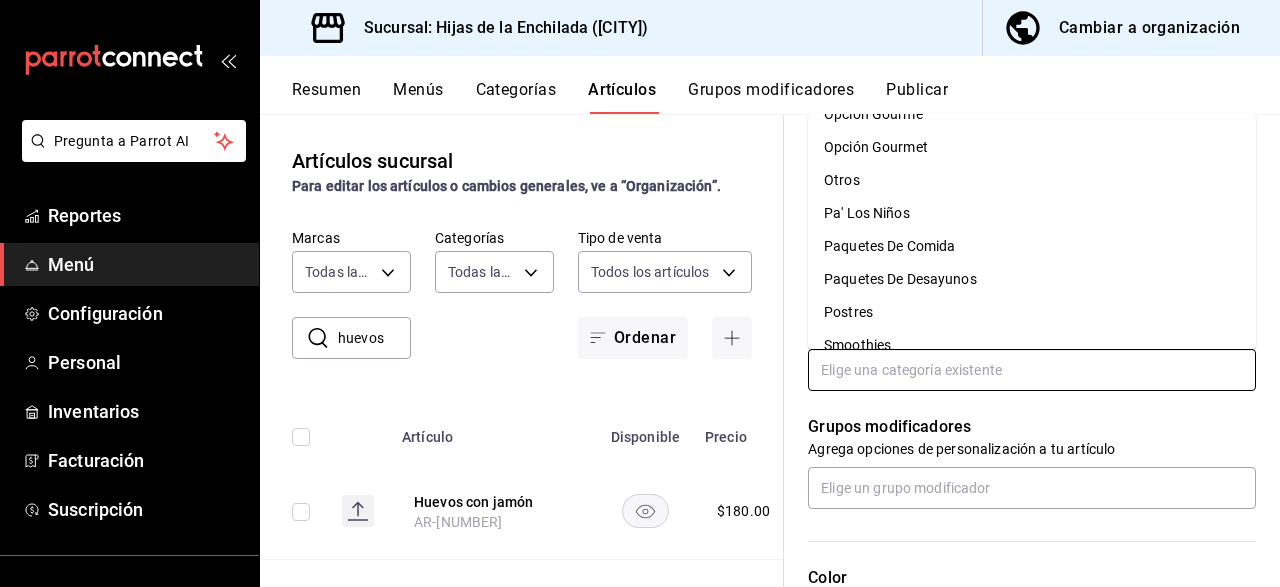 scroll, scrollTop: 490, scrollLeft: 0, axis: vertical 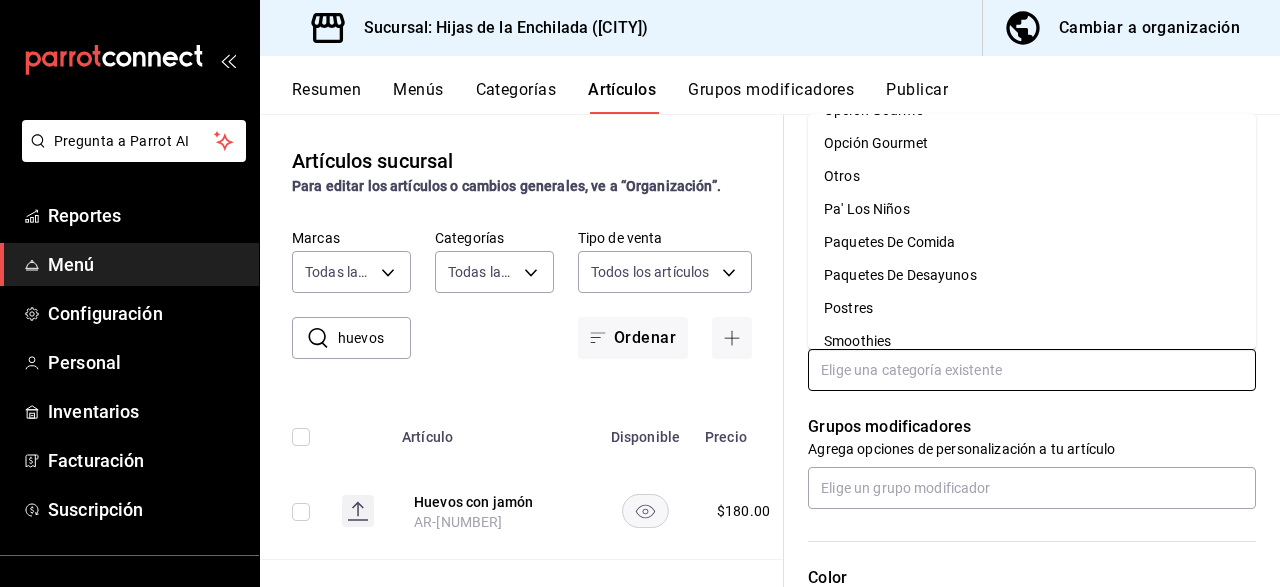 click on "Paquetes De Desayunos" at bounding box center (1032, 275) 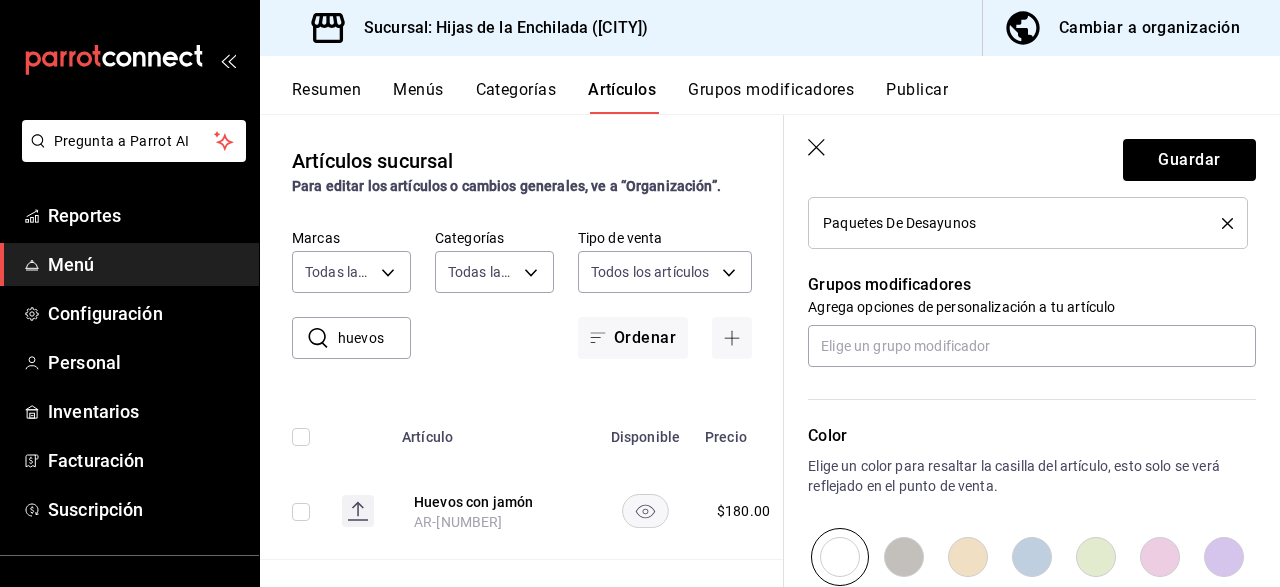 scroll, scrollTop: 834, scrollLeft: 0, axis: vertical 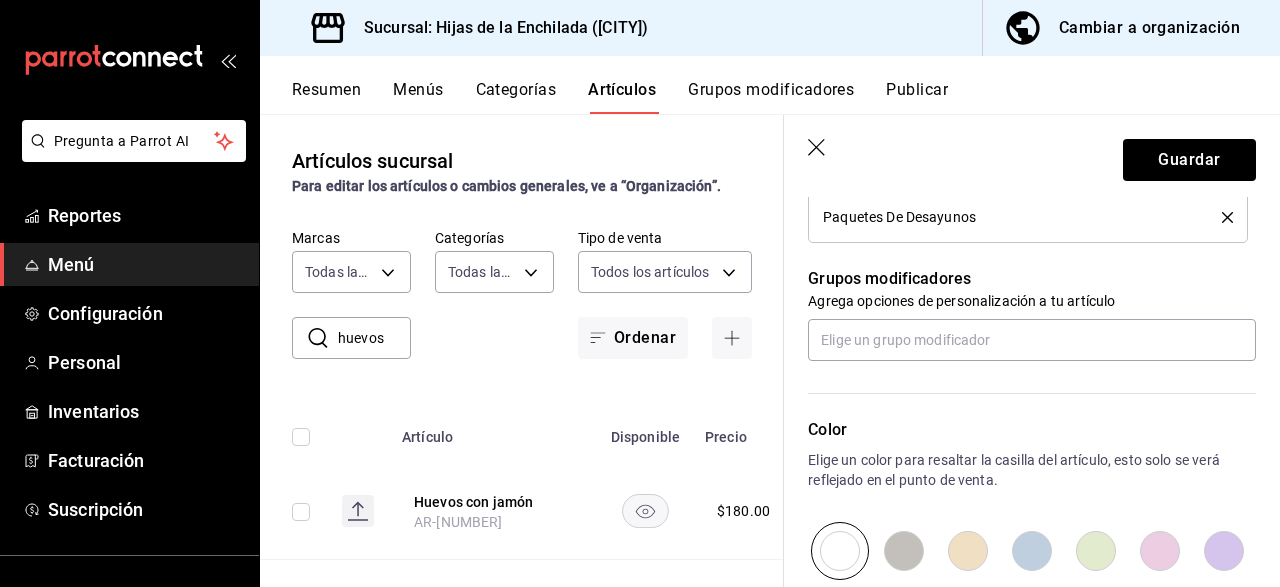 click on "Grupos modificadores Agrega opciones de personalización a tu artículo" at bounding box center [1020, 302] 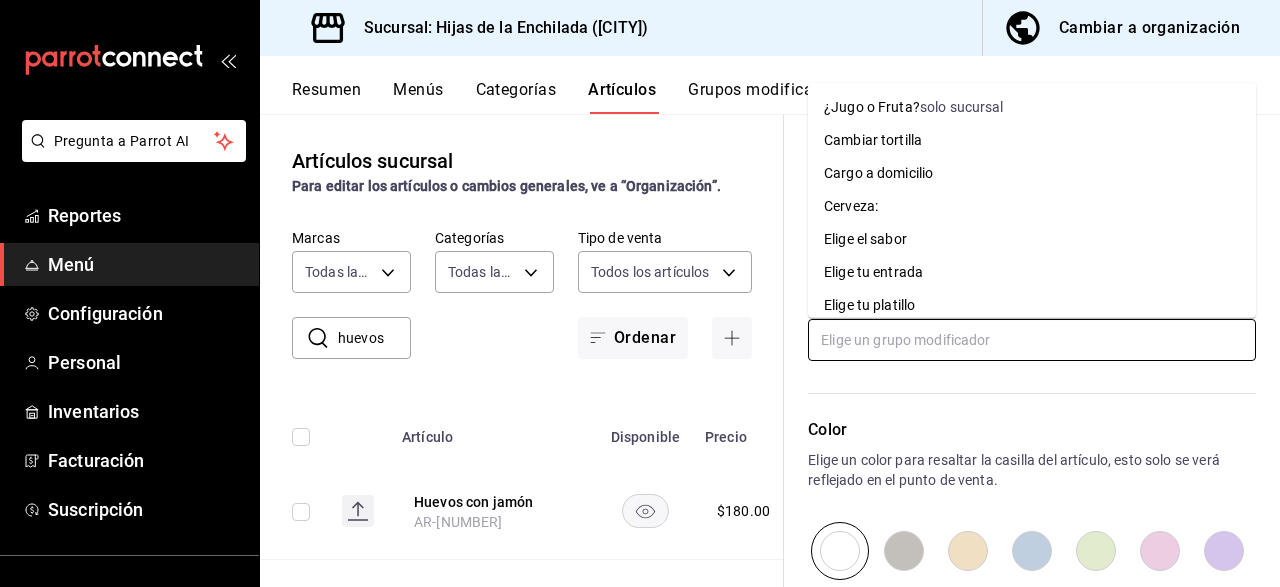 click at bounding box center (1032, 340) 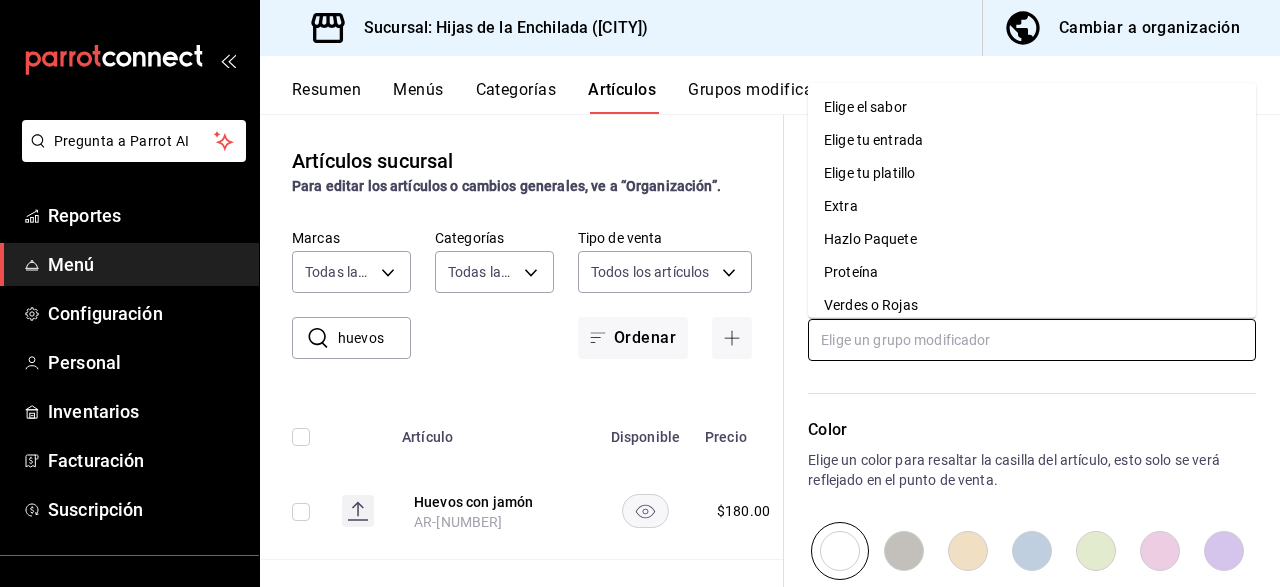 scroll, scrollTop: 144, scrollLeft: 0, axis: vertical 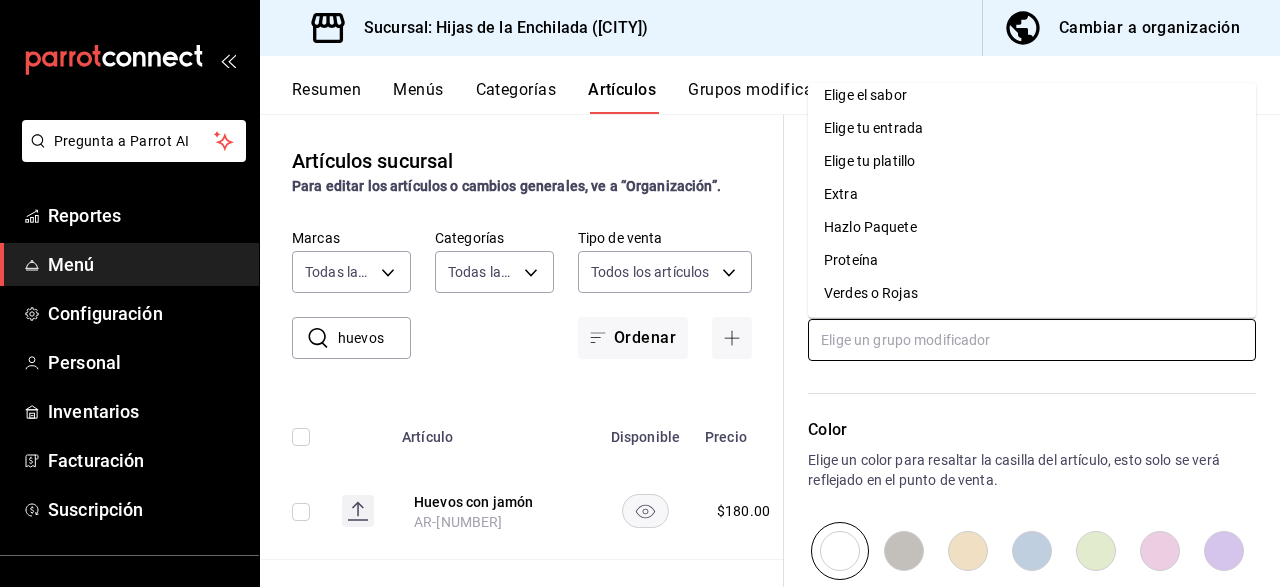 click on "Extra" at bounding box center [1032, 194] 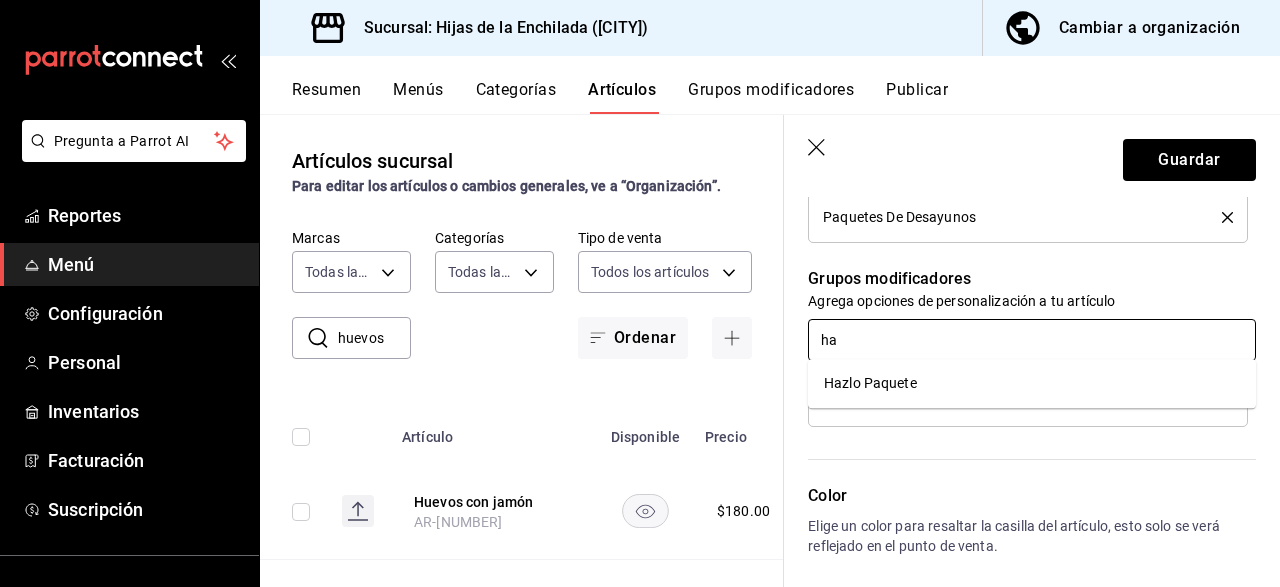 type on "haz" 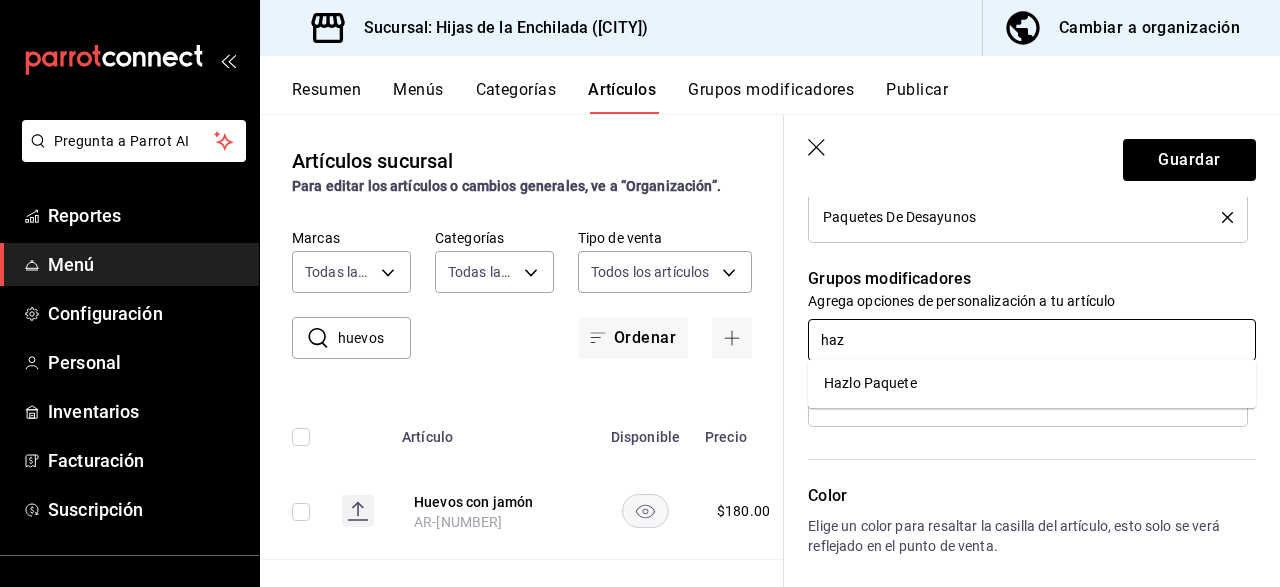 click on "Hazlo Paquete" at bounding box center [1032, 383] 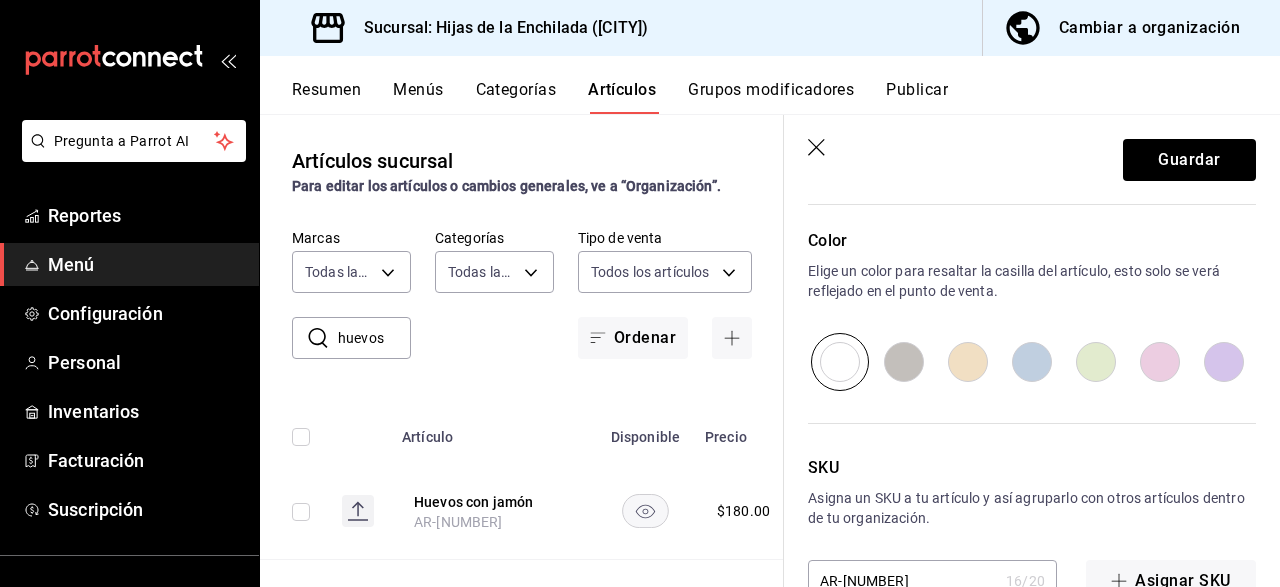 scroll, scrollTop: 1192, scrollLeft: 0, axis: vertical 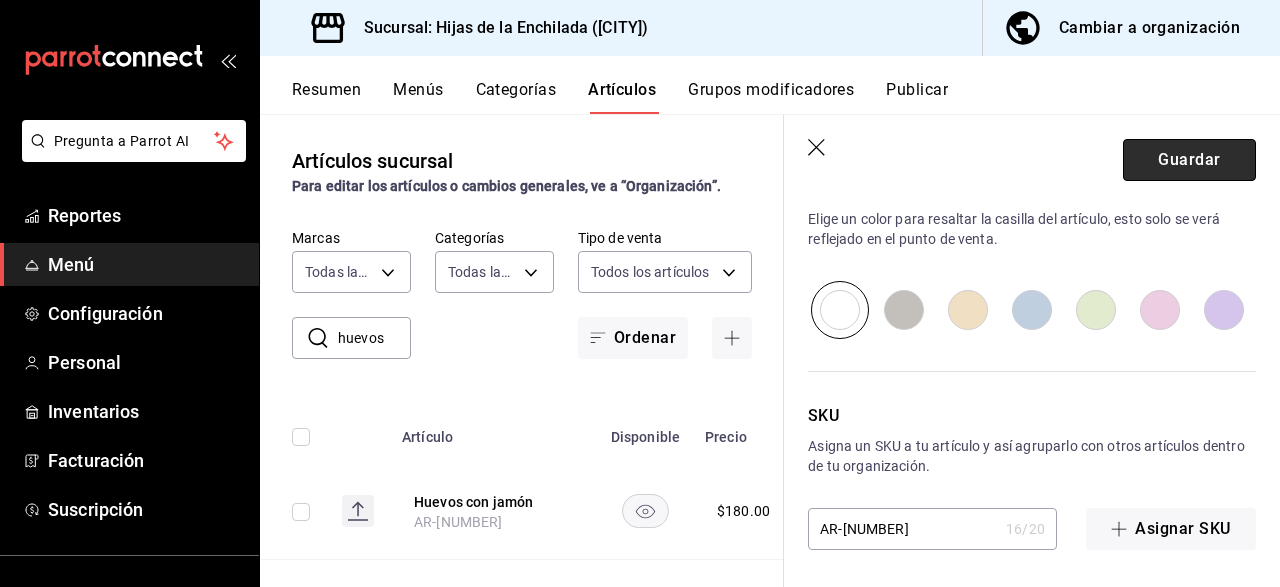 click on "Guardar" at bounding box center [1189, 160] 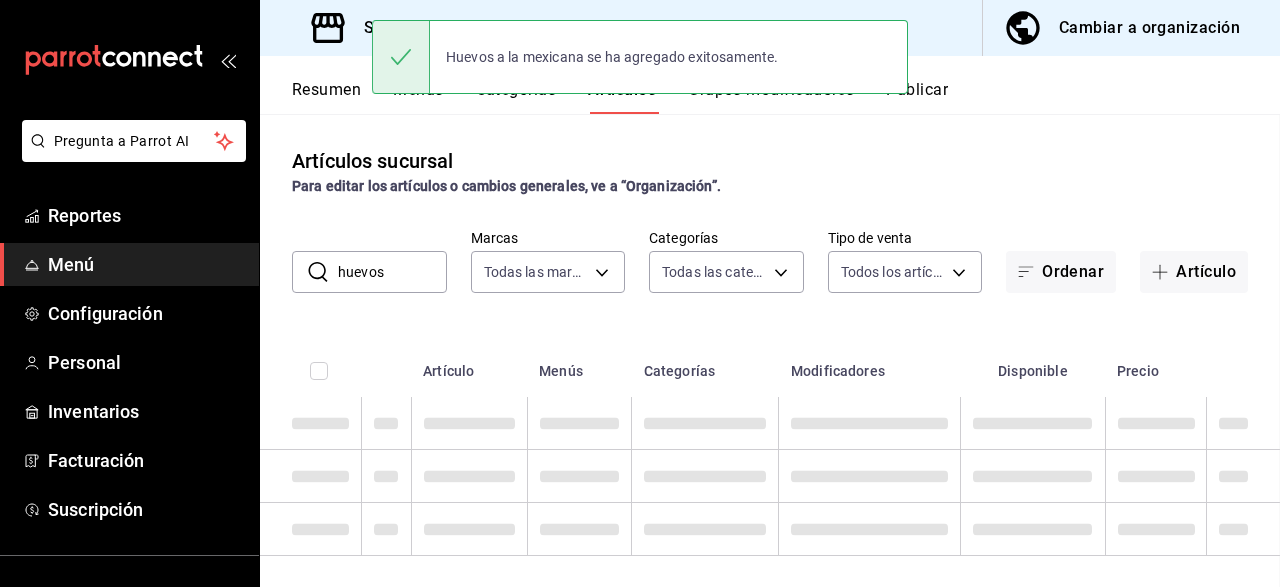 scroll, scrollTop: 0, scrollLeft: 0, axis: both 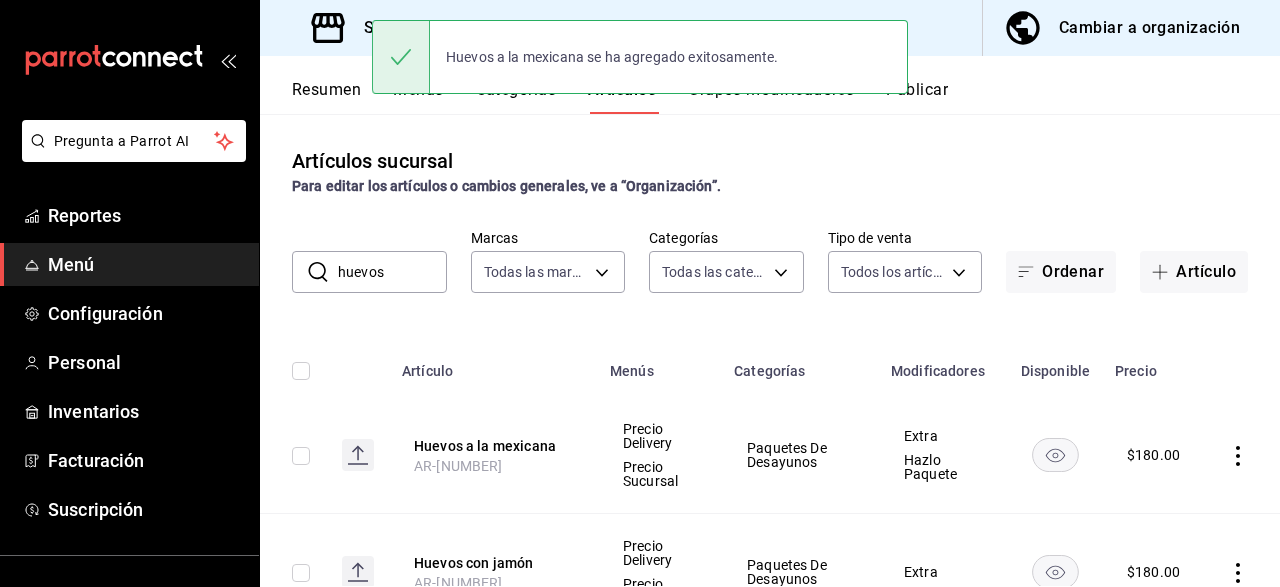 click on "Publicar" at bounding box center (917, 97) 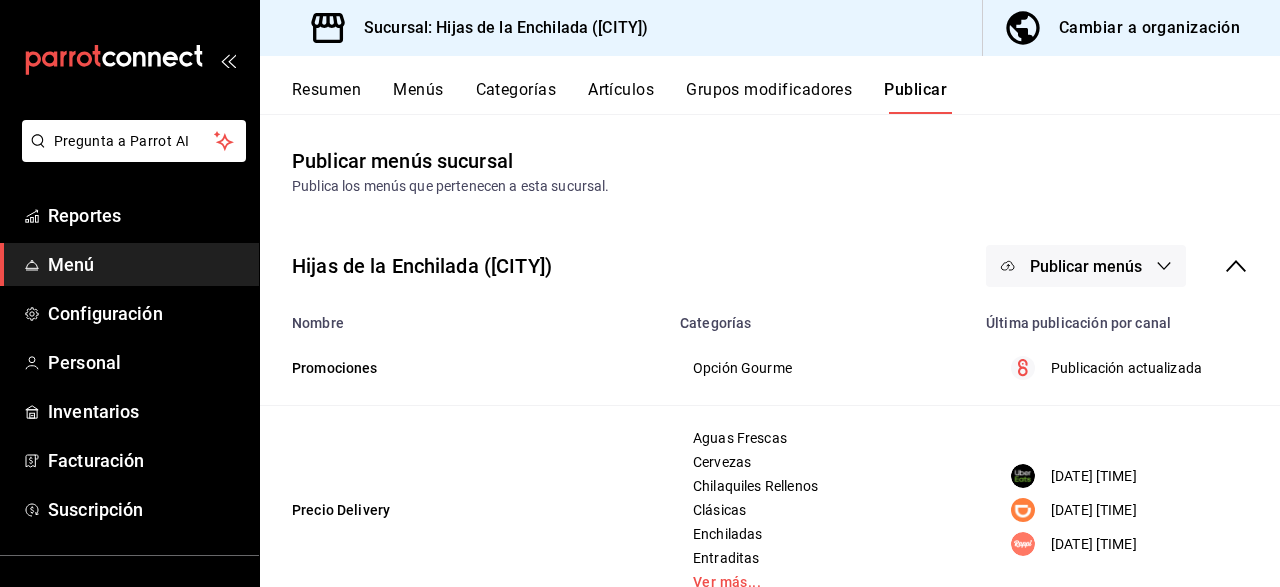 click on "Publicar menús" at bounding box center [1086, 266] 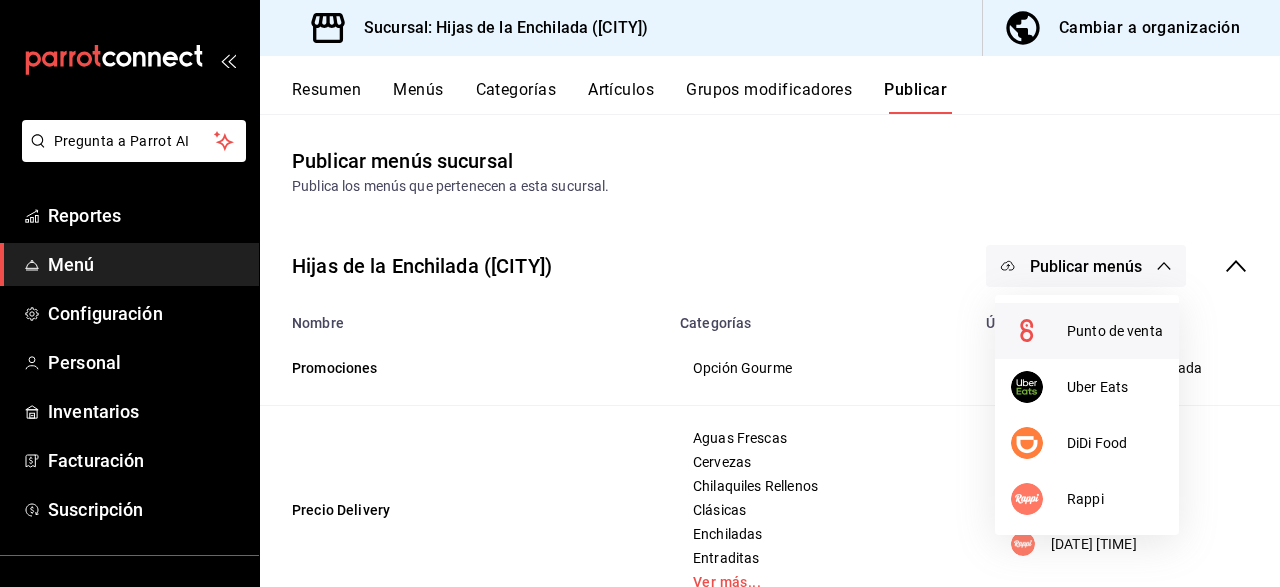 click on "Punto de venta" at bounding box center [1087, 331] 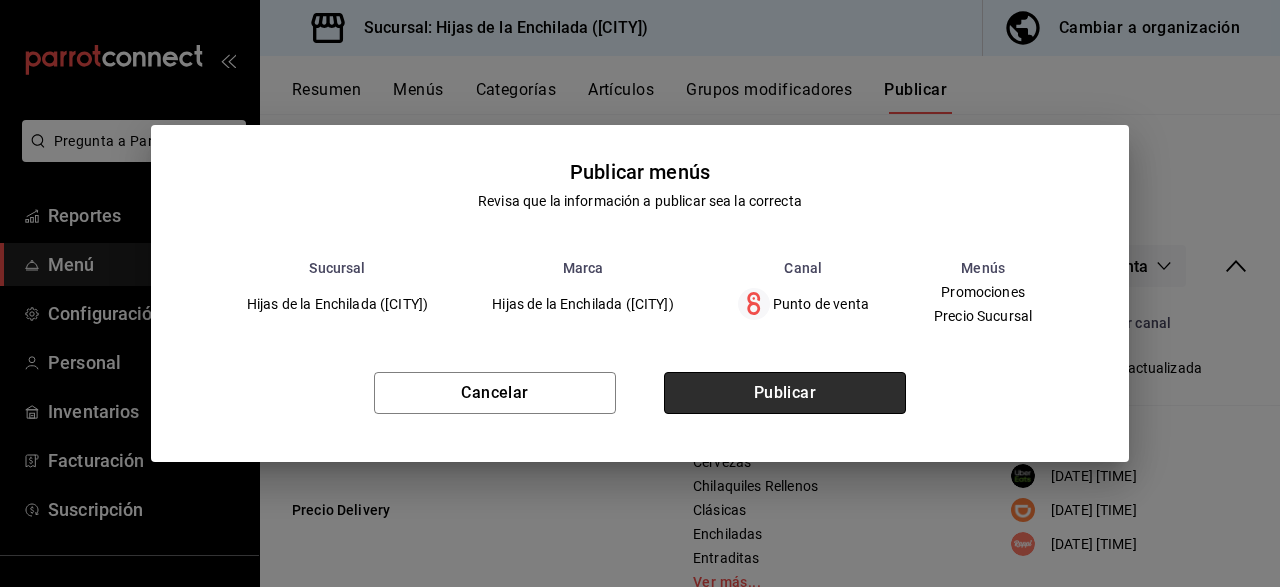 click on "Publicar" at bounding box center [785, 393] 